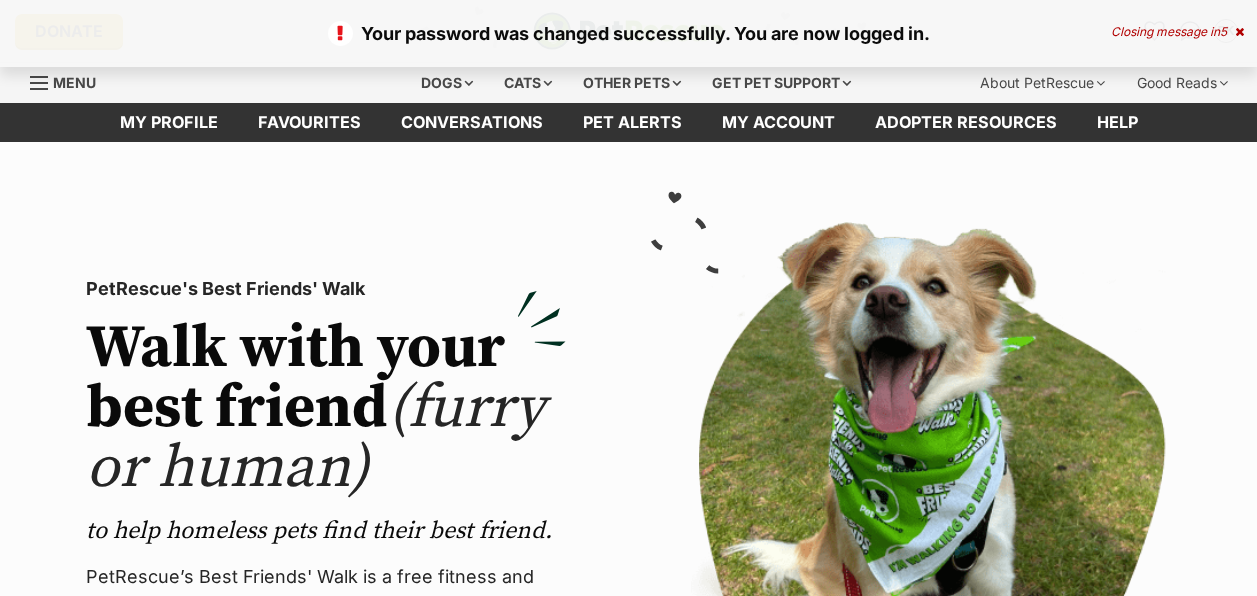 scroll, scrollTop: 0, scrollLeft: 0, axis: both 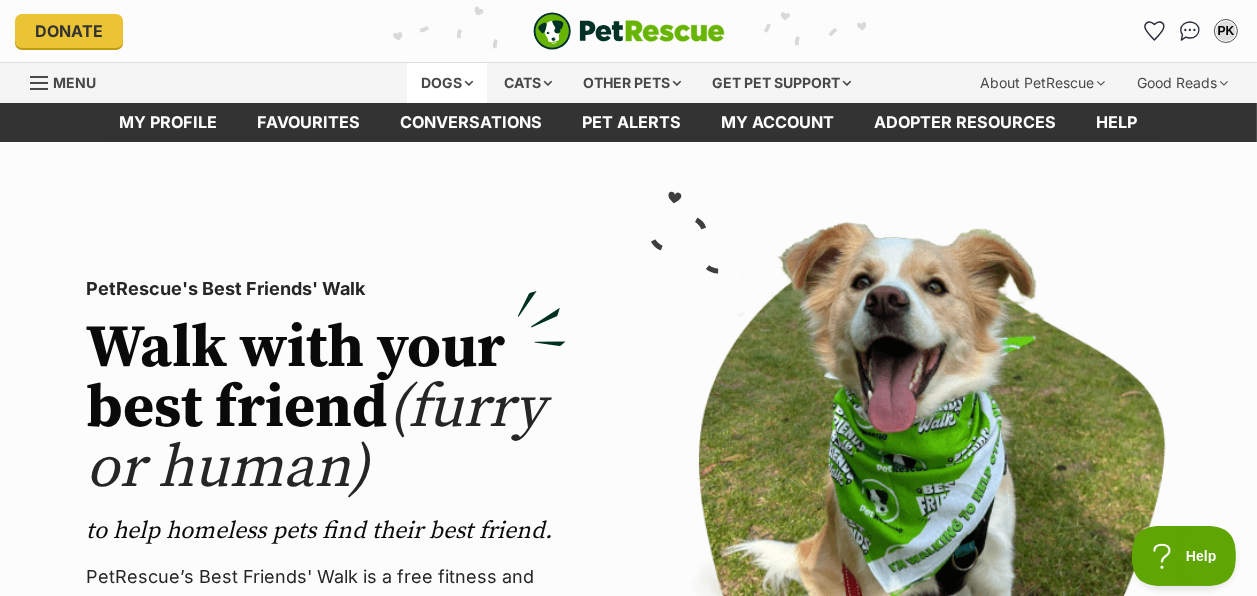 click on "Dogs" at bounding box center (447, 83) 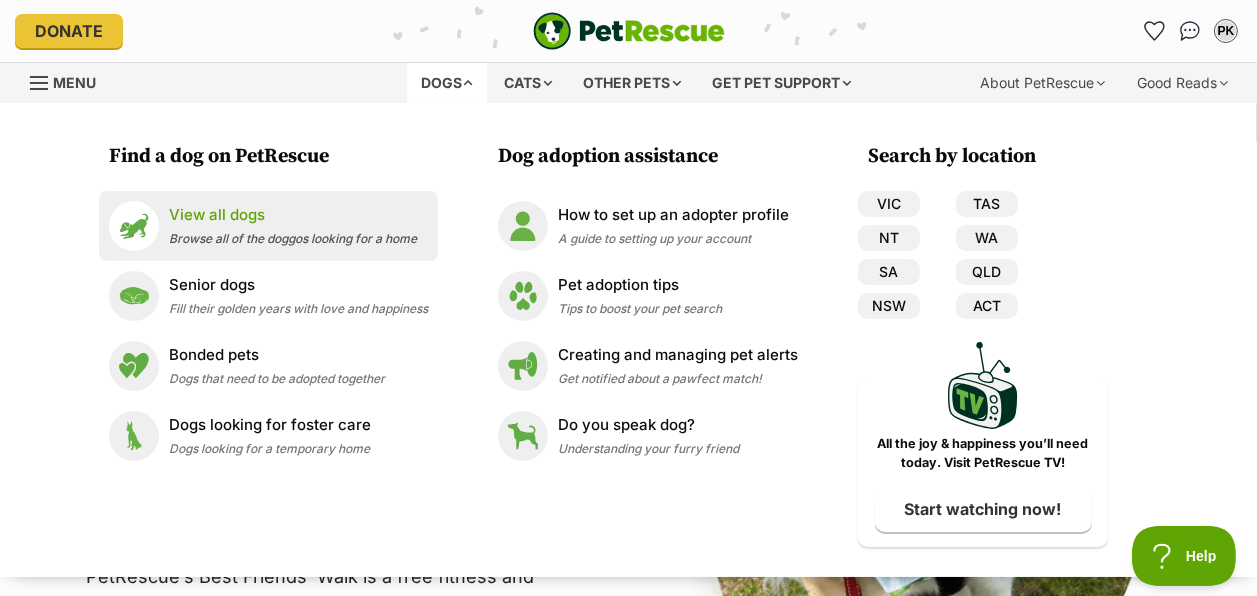 click on "View all dogs" at bounding box center [293, 215] 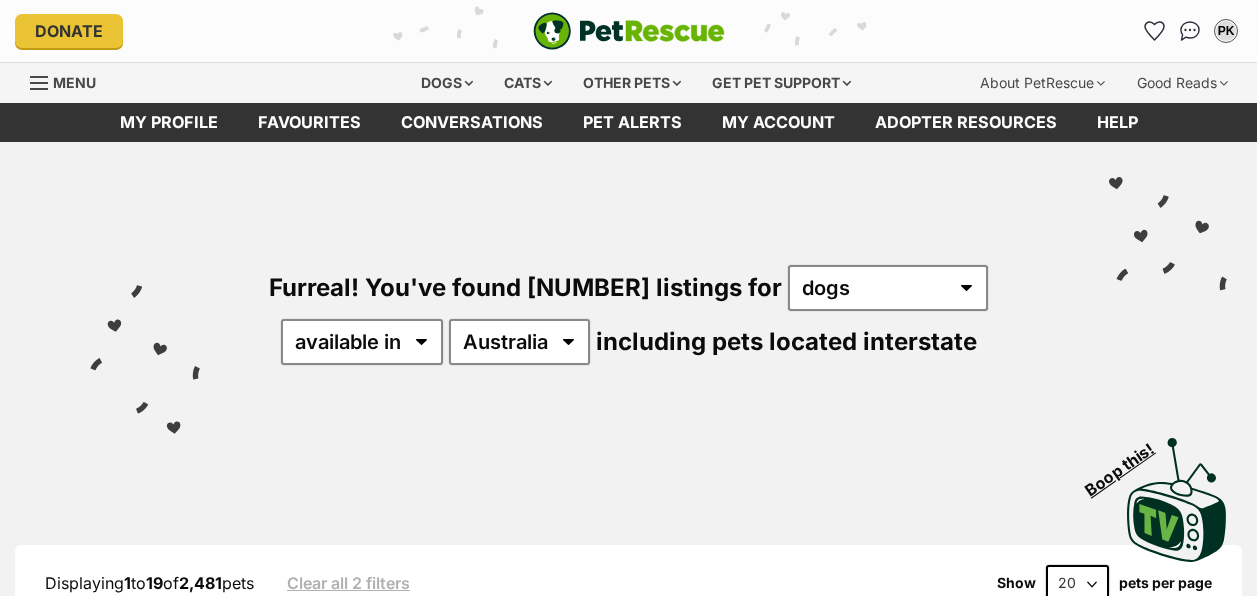 scroll, scrollTop: 0, scrollLeft: 0, axis: both 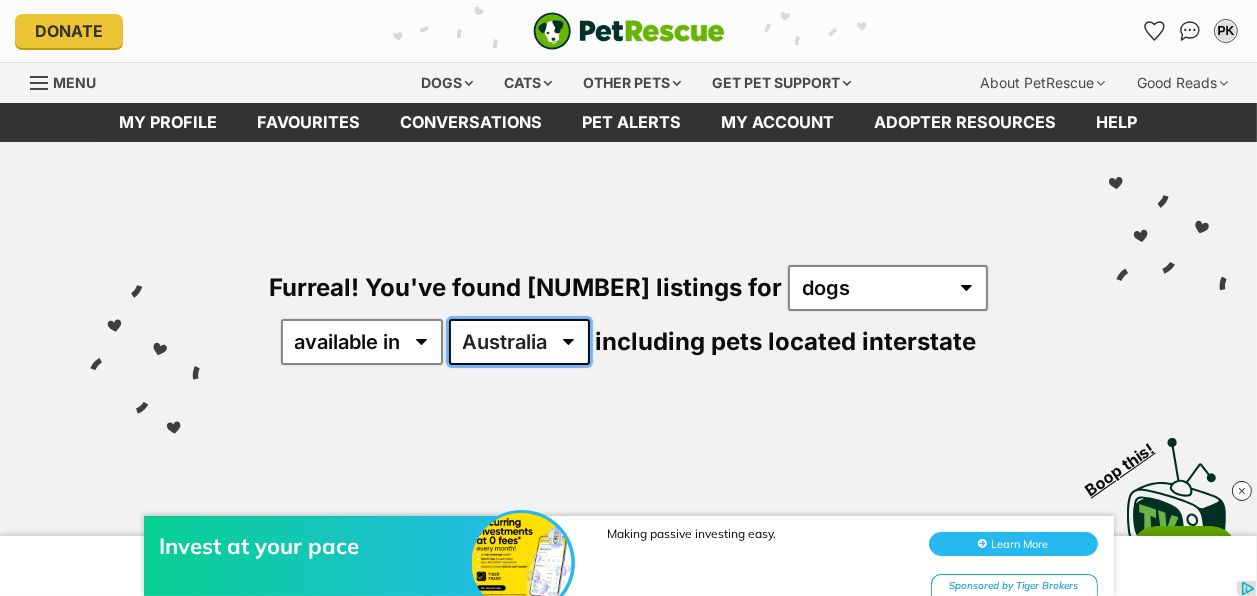 click on "Australia
ACT
NSW
NT
QLD
SA
TAS
VIC
WA" at bounding box center (519, 342) 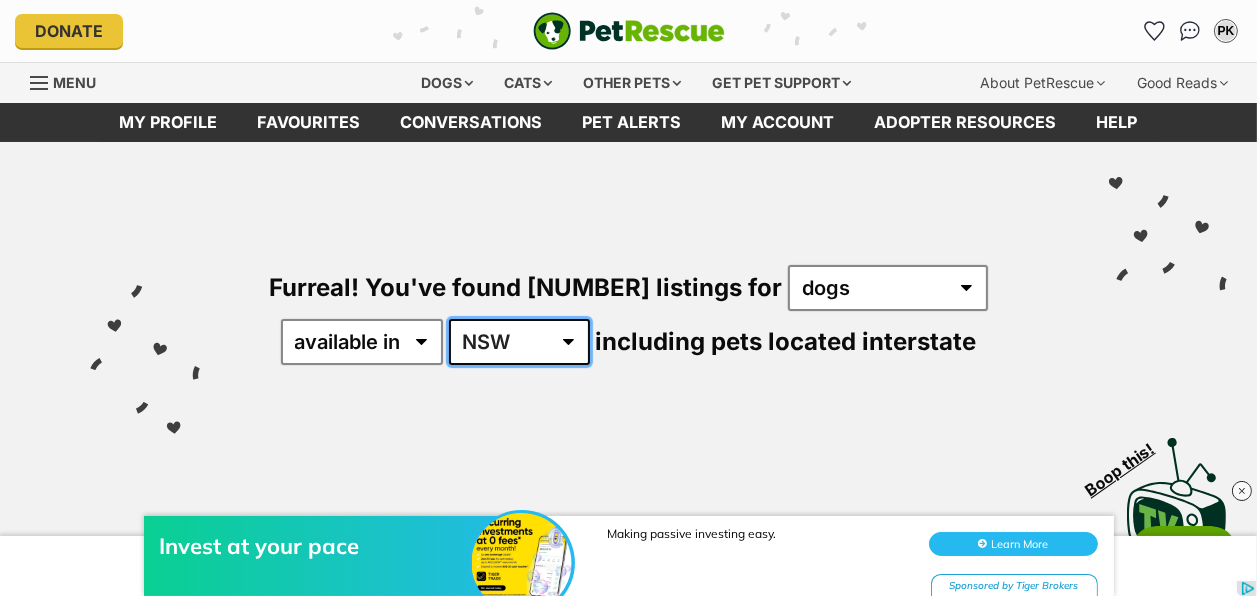 click on "Australia
ACT
NSW
NT
QLD
SA
TAS
VIC
WA" at bounding box center [519, 342] 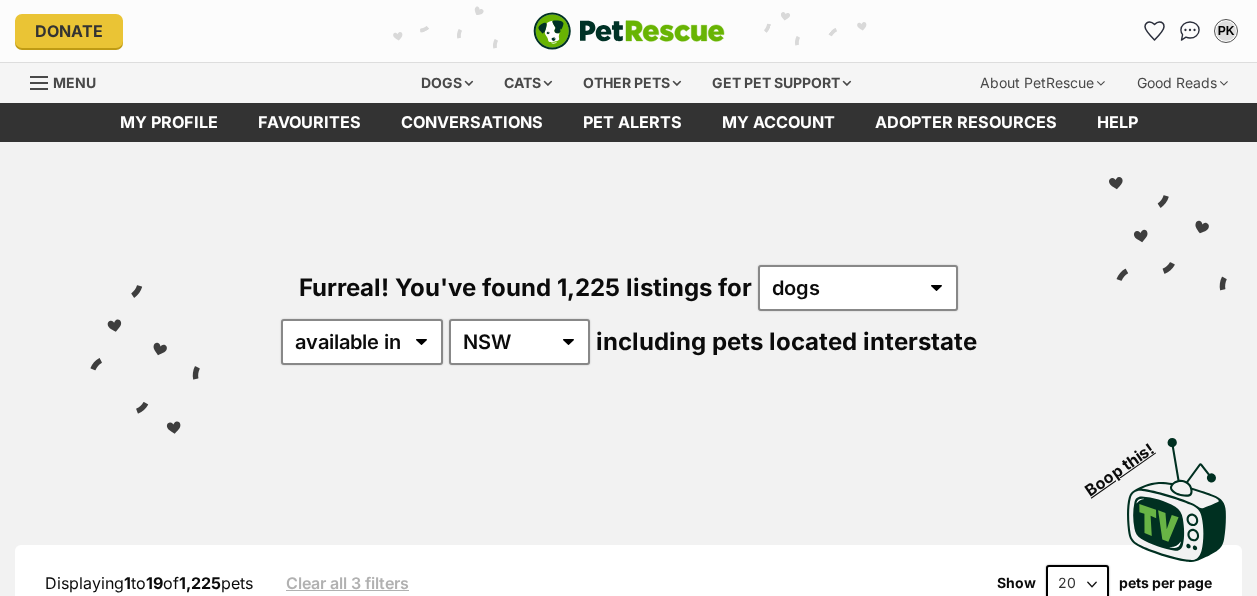 scroll, scrollTop: 0, scrollLeft: 0, axis: both 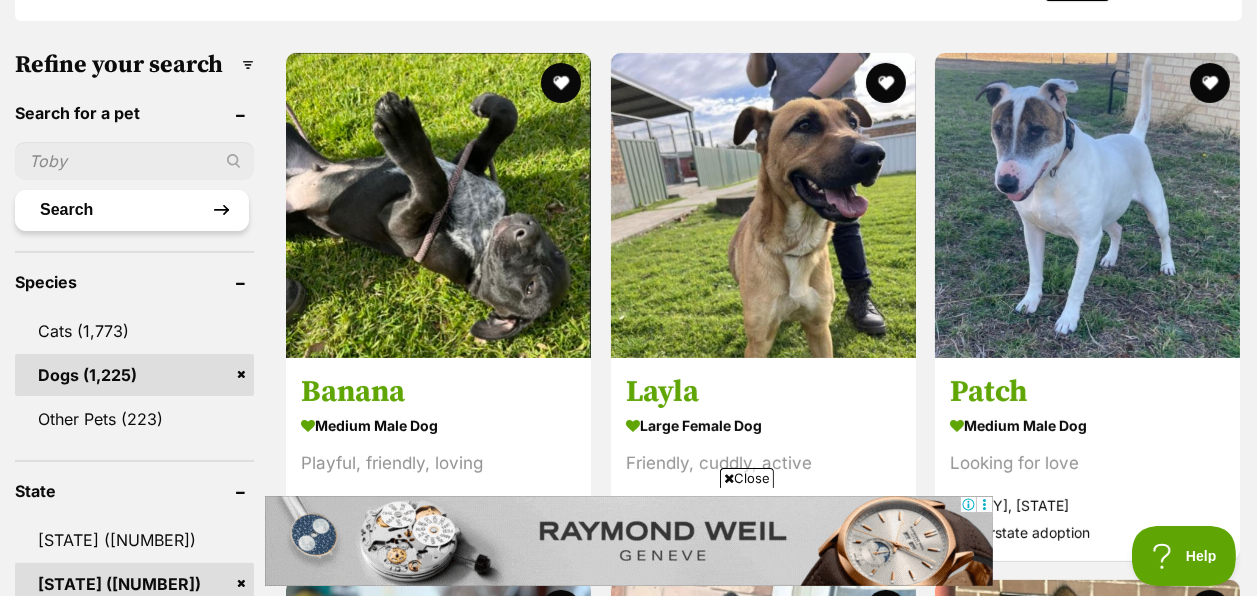 click on "Search" at bounding box center [132, 210] 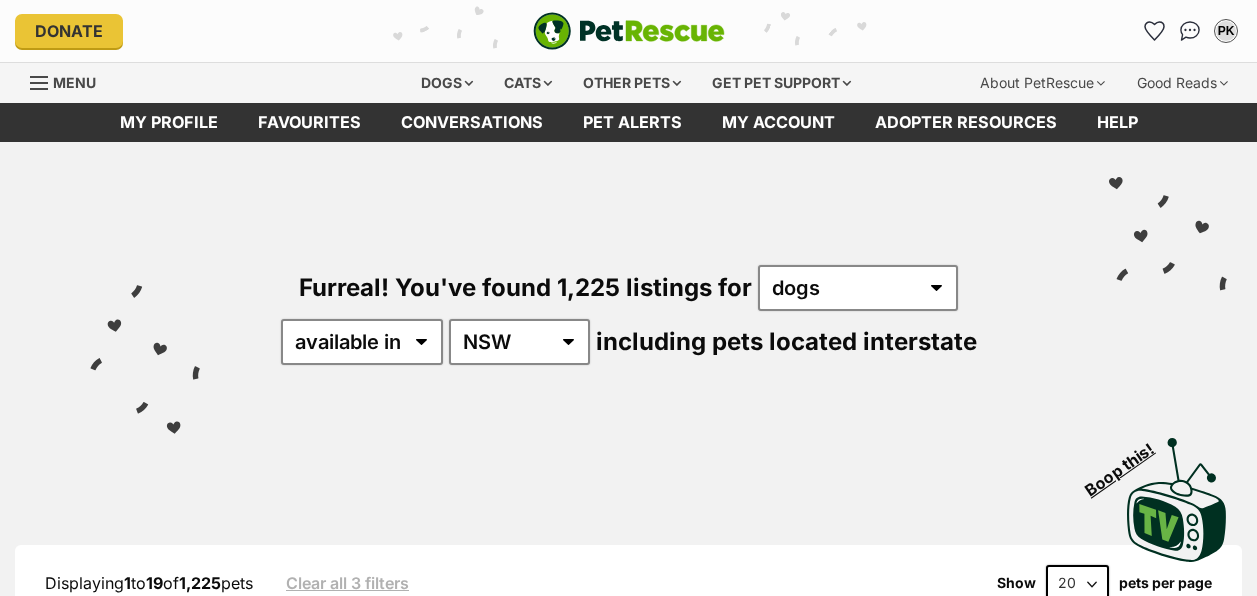 scroll, scrollTop: 0, scrollLeft: 0, axis: both 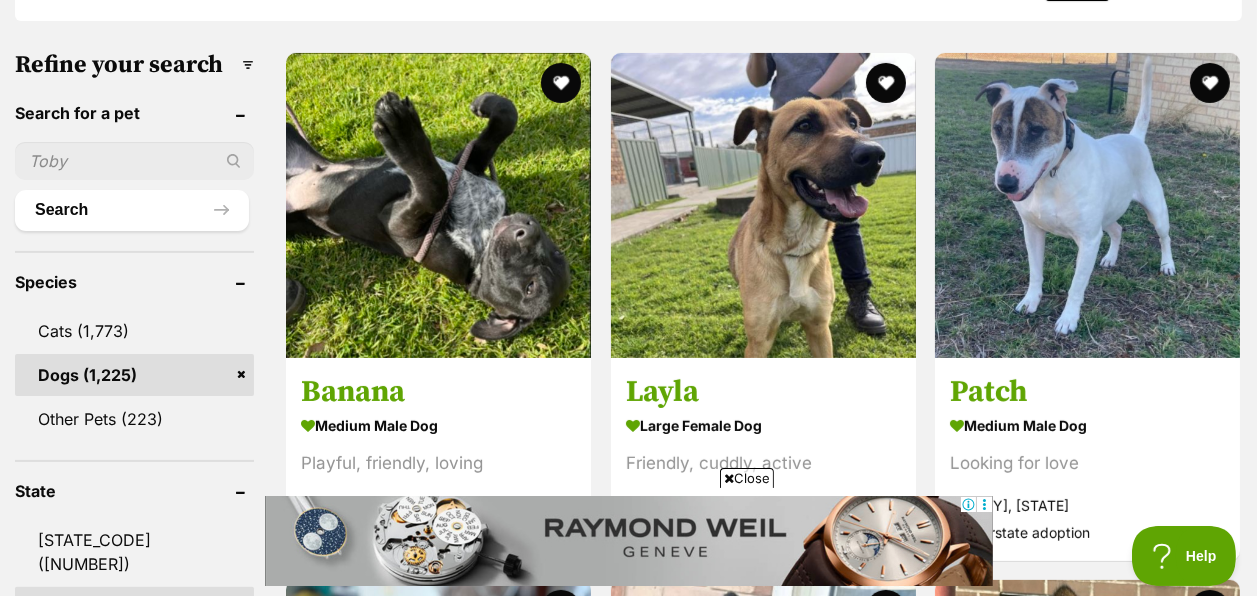click on "Search for a pet" at bounding box center (134, 113) 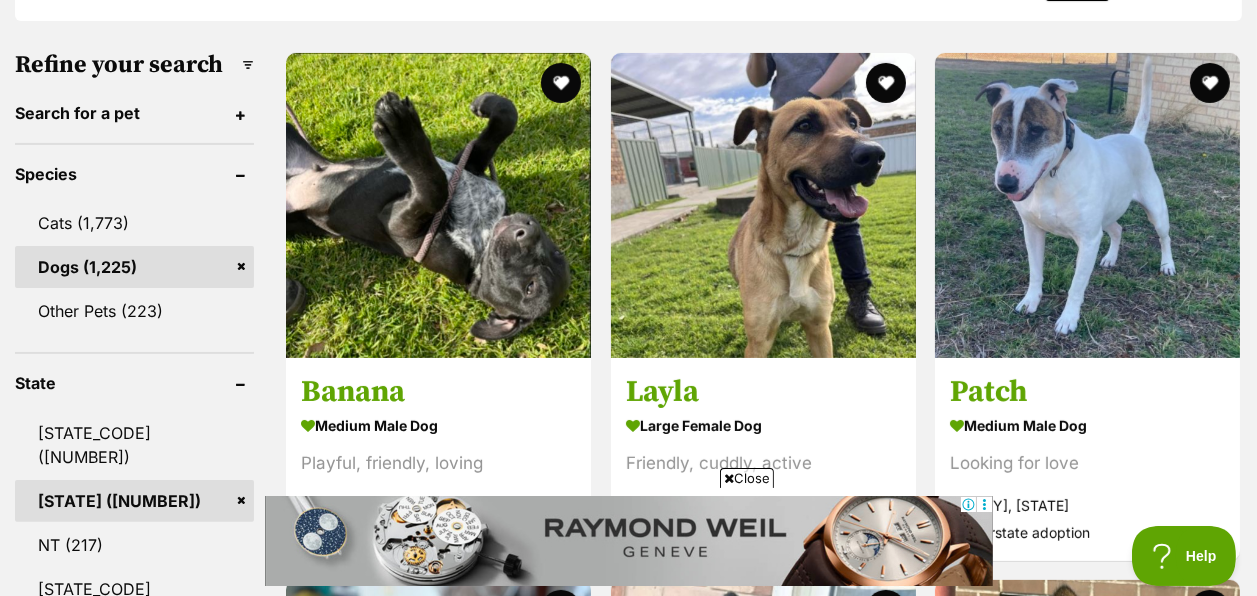 click on "Search for a pet" at bounding box center (134, 113) 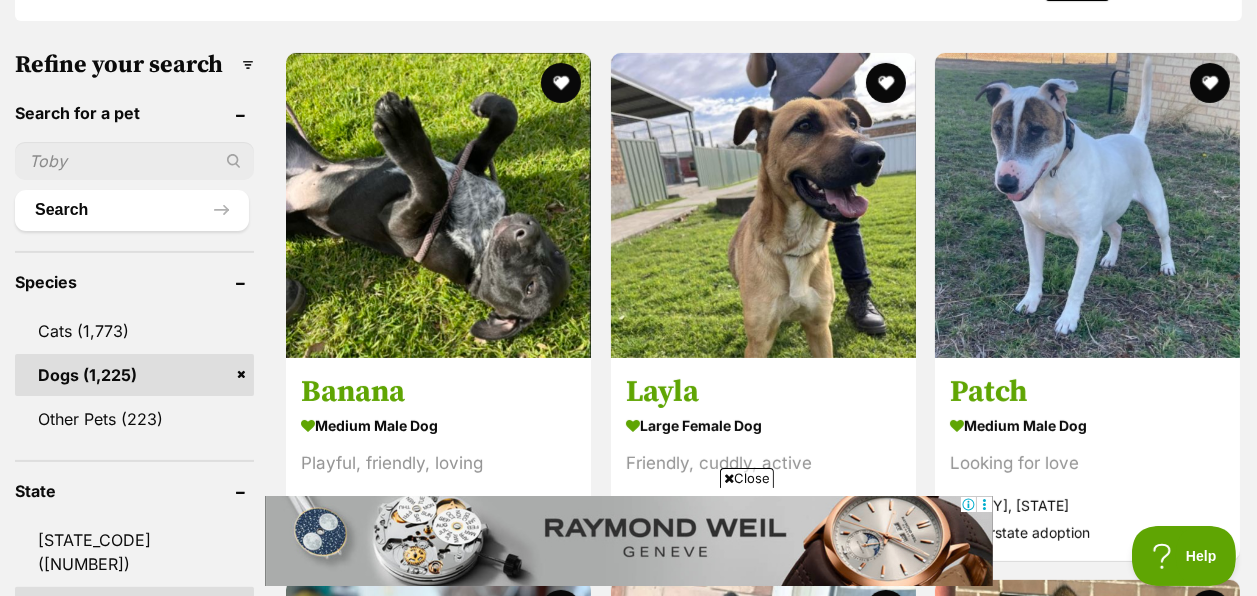 click at bounding box center (134, 161) 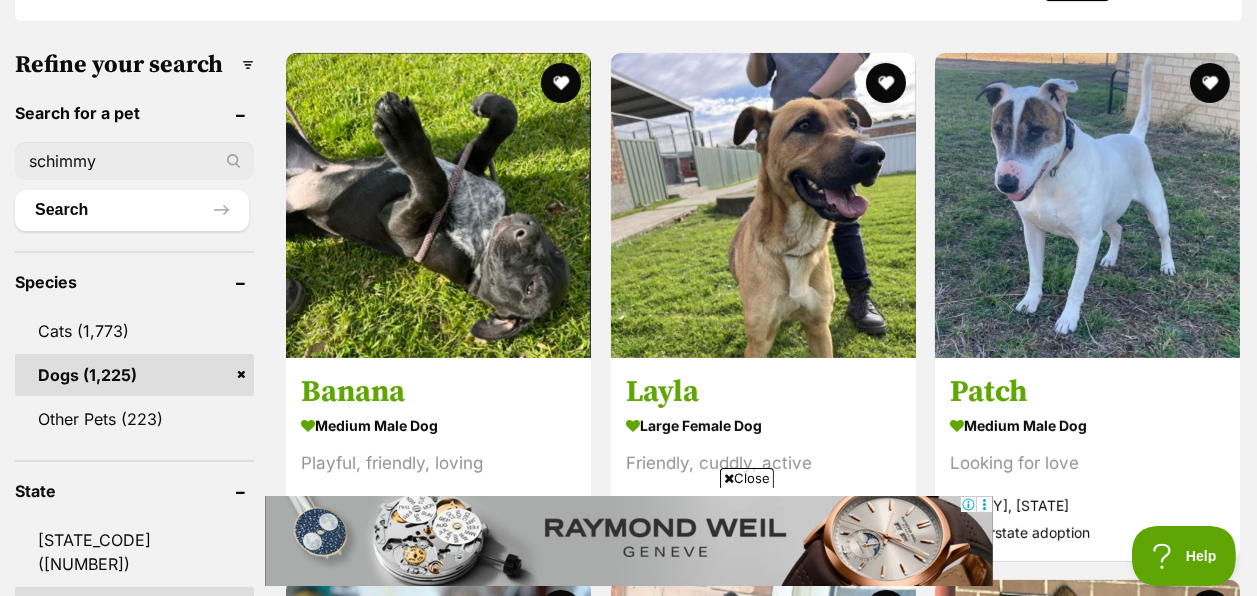 type on "schimmy" 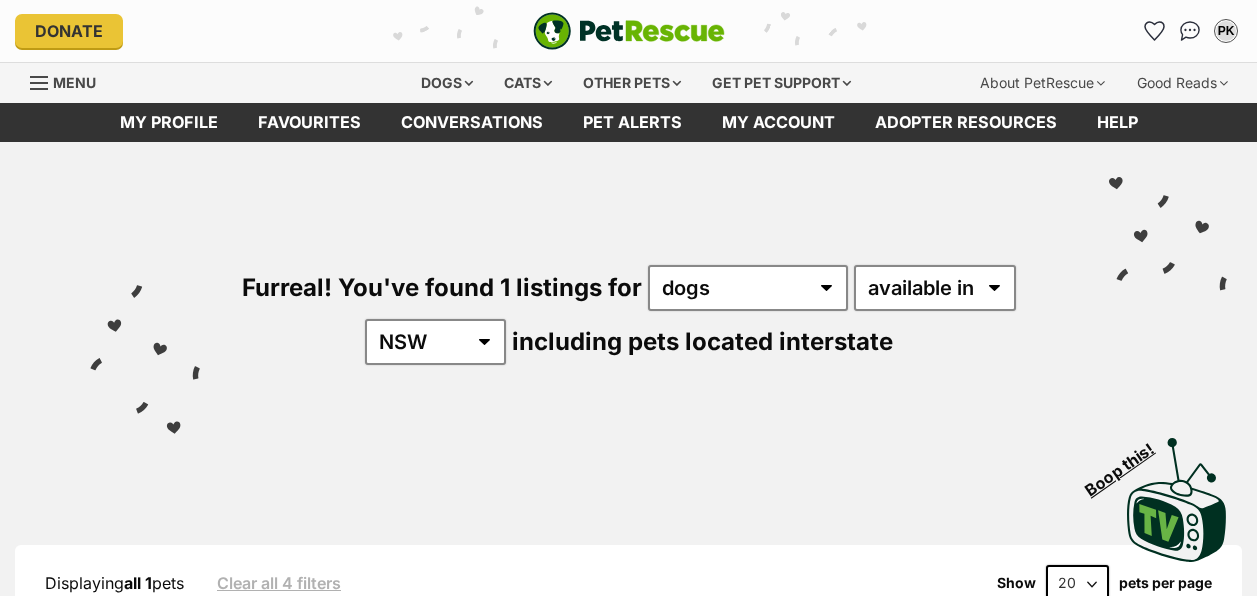 scroll, scrollTop: 0, scrollLeft: 0, axis: both 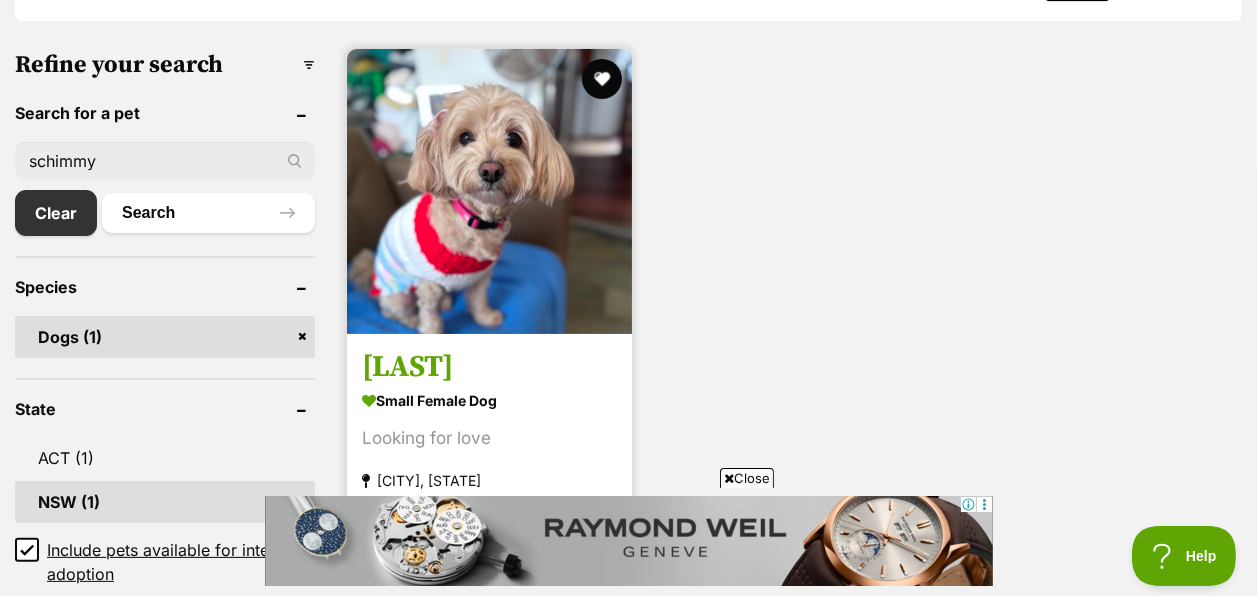 click on "[LAST]" at bounding box center [489, 368] 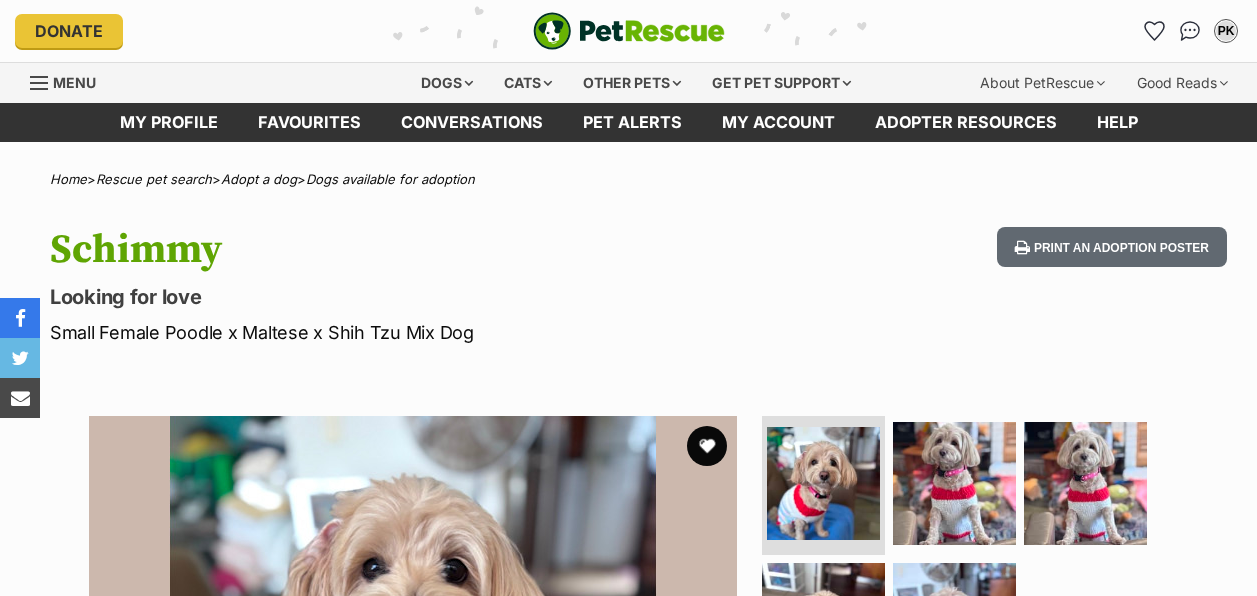 scroll, scrollTop: 0, scrollLeft: 0, axis: both 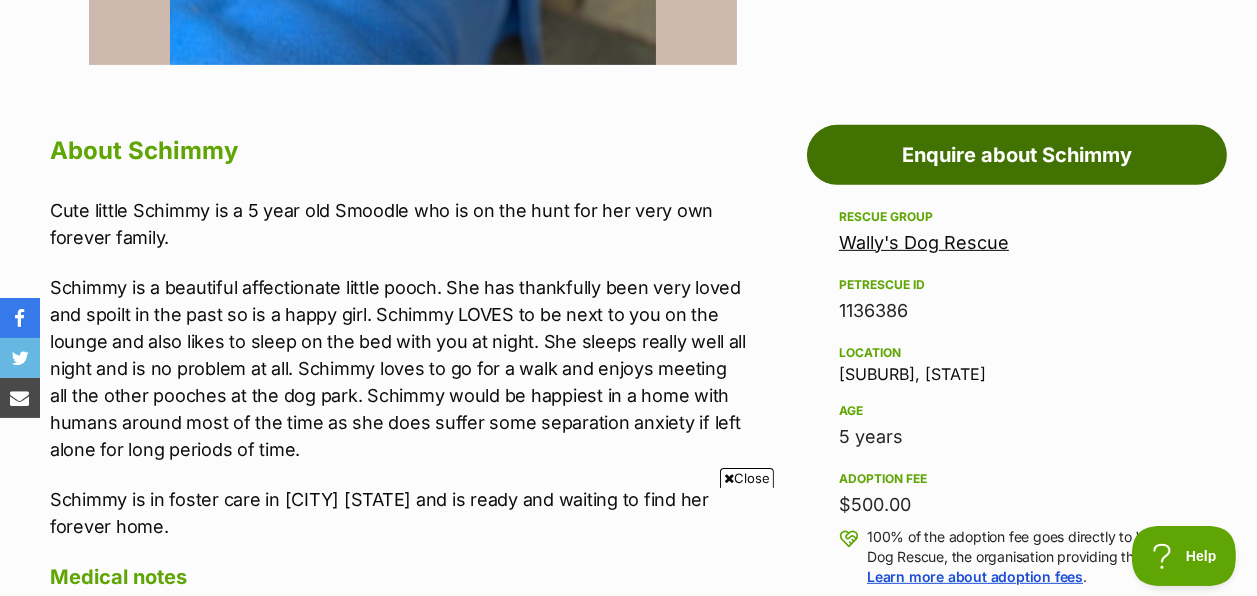 click on "Enquire about Schimmy" at bounding box center (1017, 155) 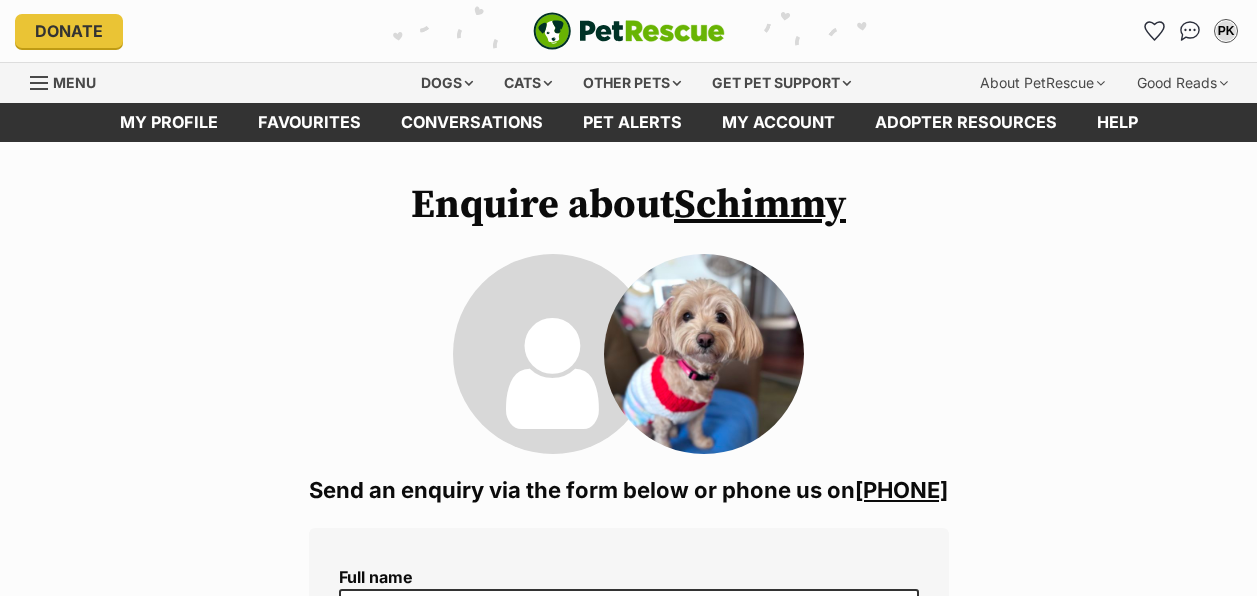 scroll, scrollTop: 0, scrollLeft: 0, axis: both 